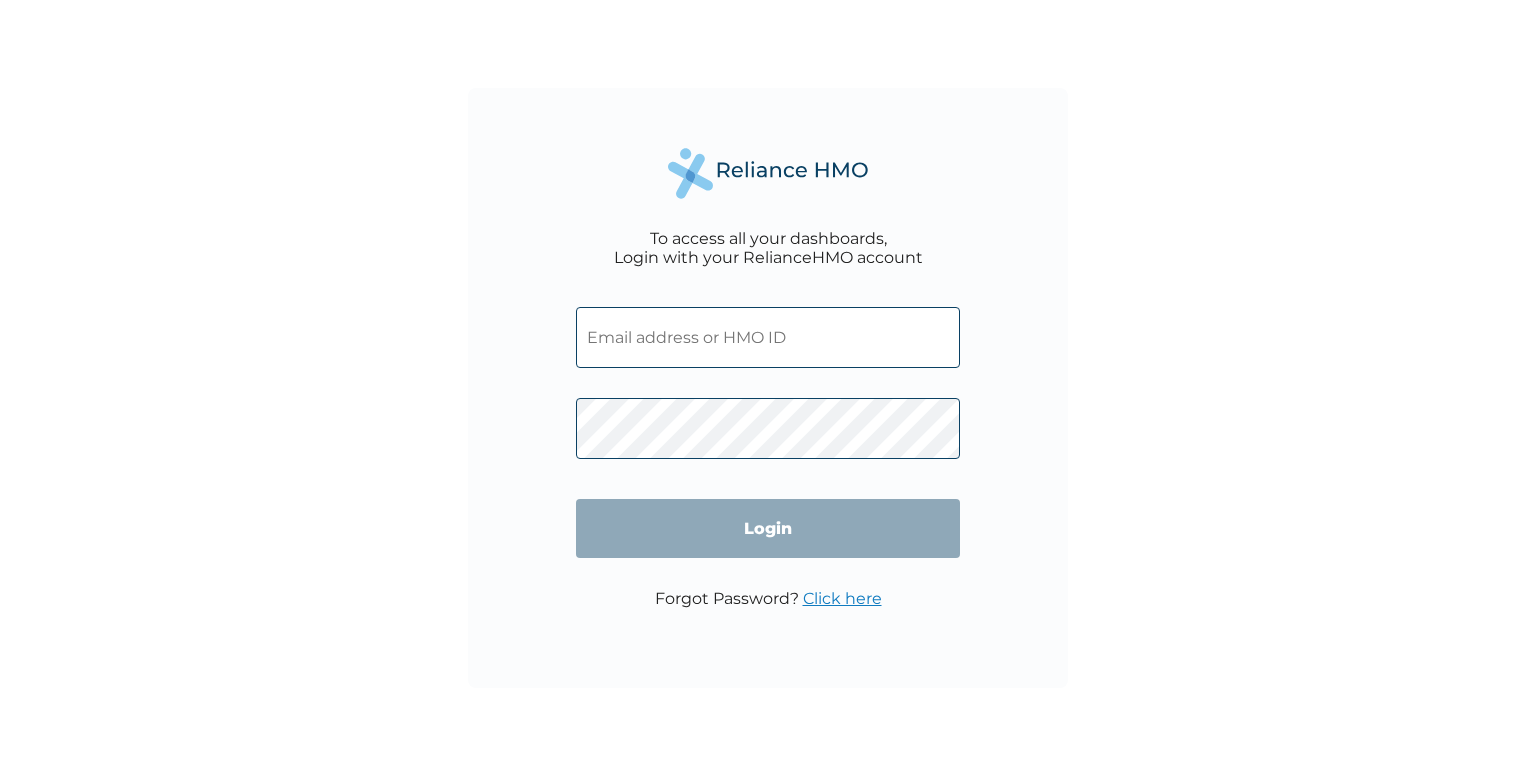 scroll, scrollTop: 0, scrollLeft: 0, axis: both 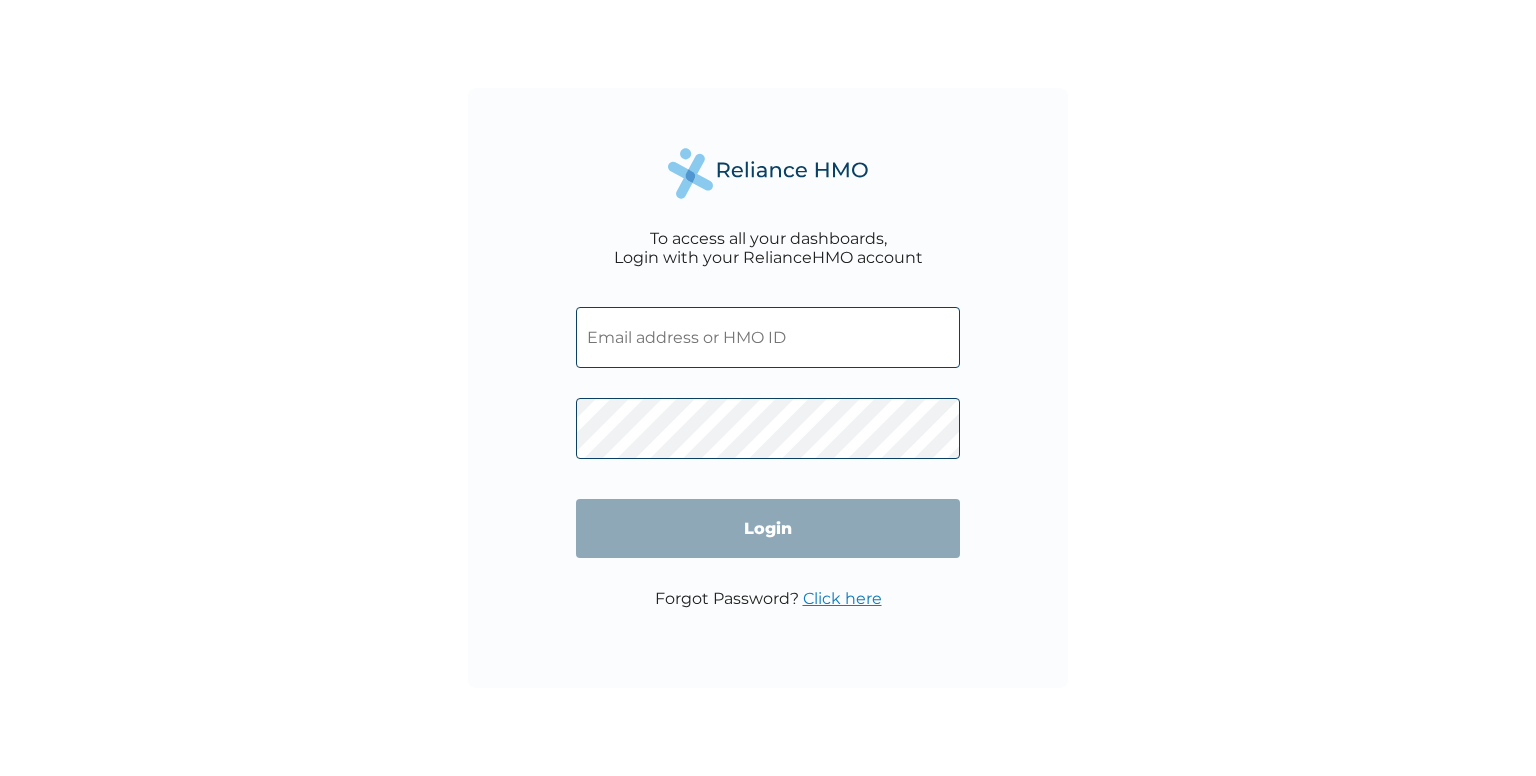 type on "get2smoothsam@gmail.com" 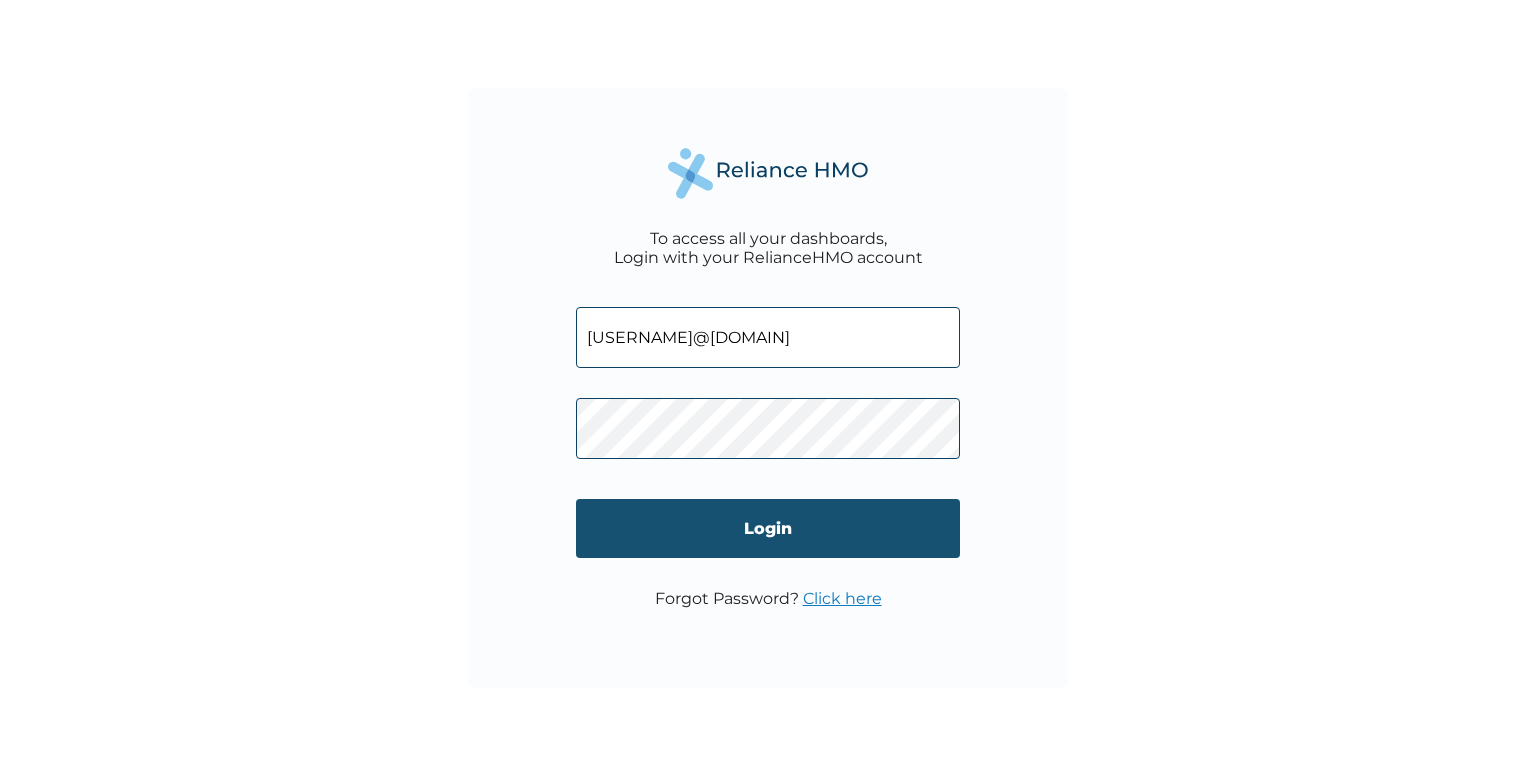 click on "Login" at bounding box center [768, 528] 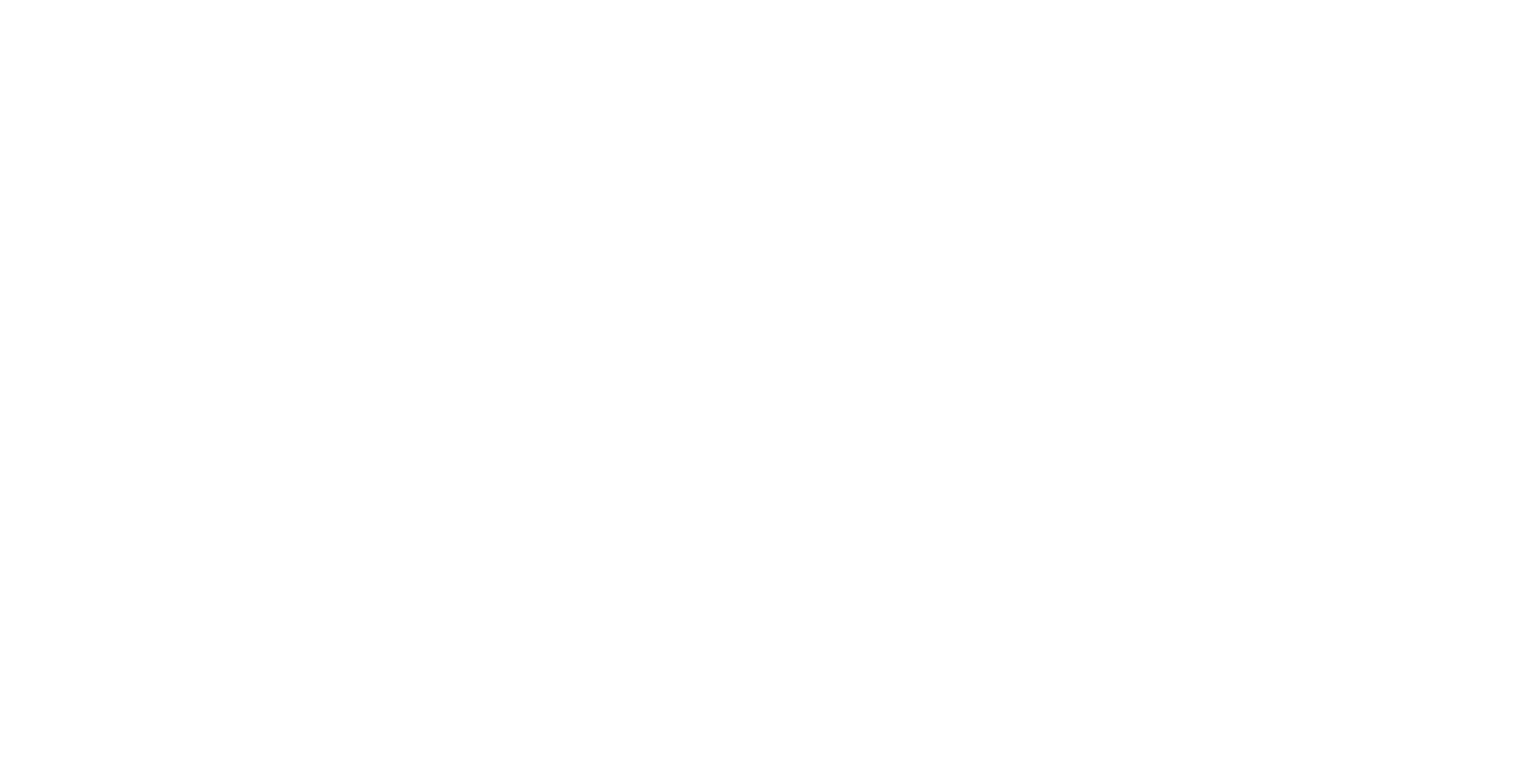 scroll, scrollTop: 0, scrollLeft: 0, axis: both 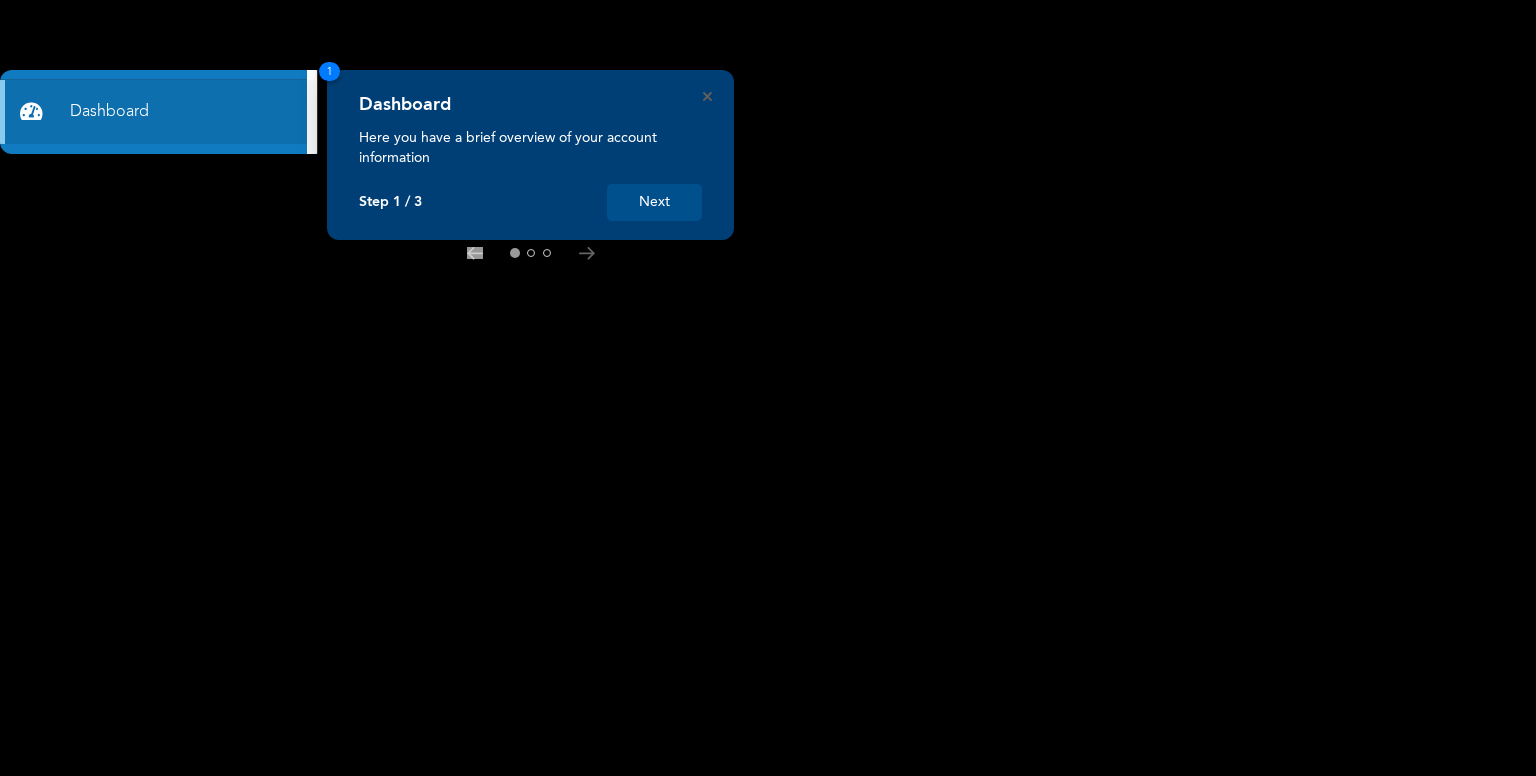 click on "Next" at bounding box center [654, 202] 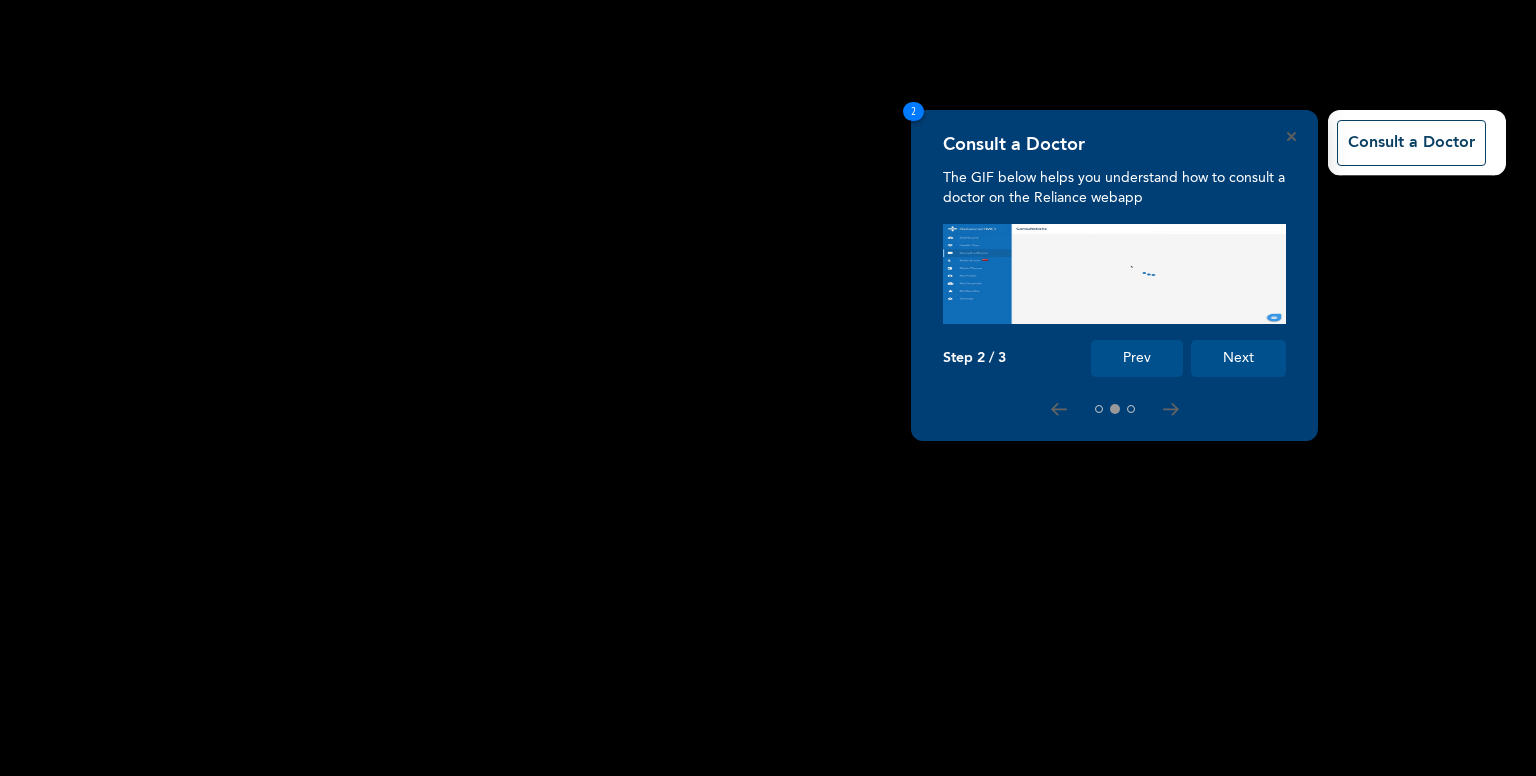 click on "Next" at bounding box center (1238, 358) 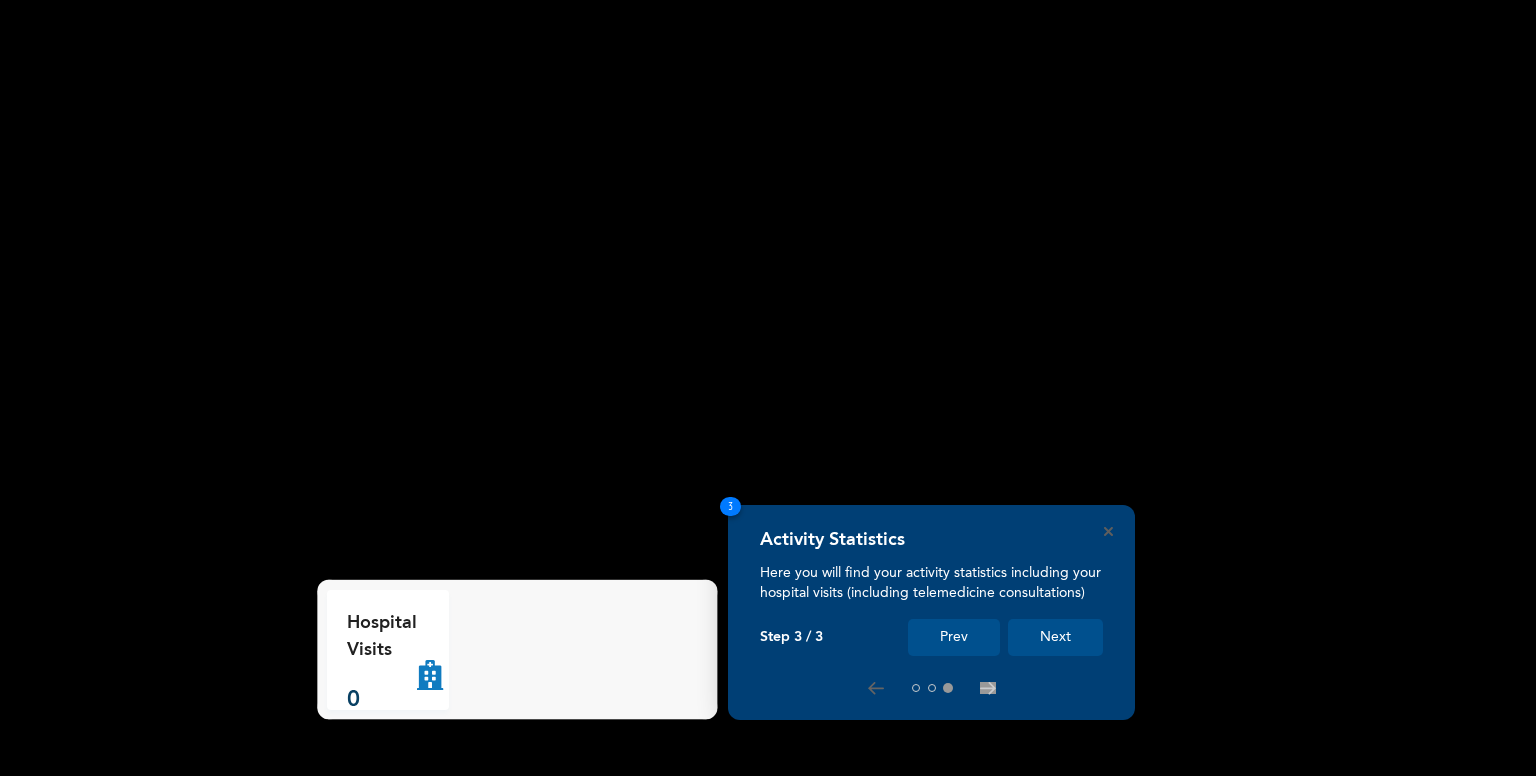 click on "Next" at bounding box center [1055, 637] 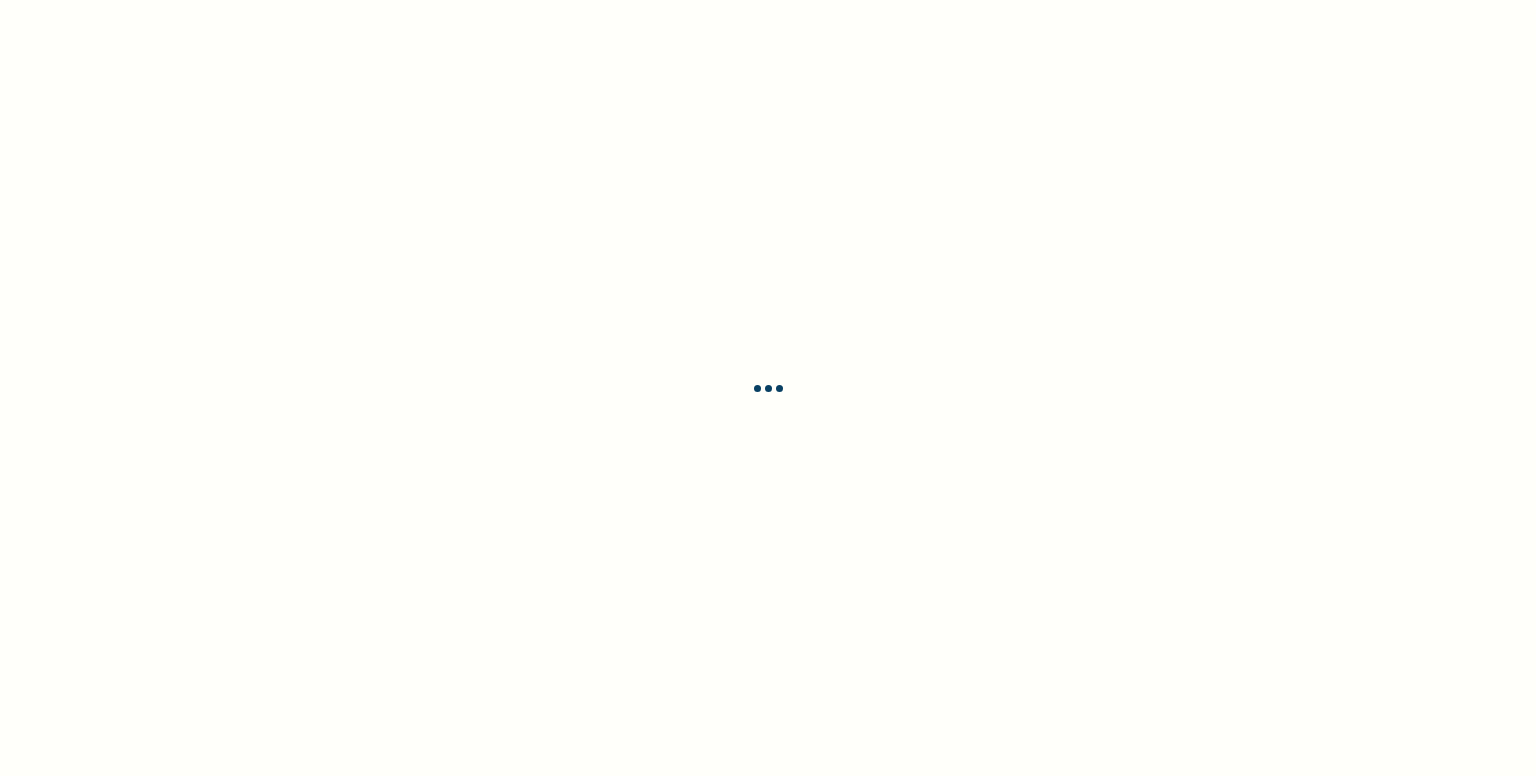 scroll, scrollTop: 0, scrollLeft: 0, axis: both 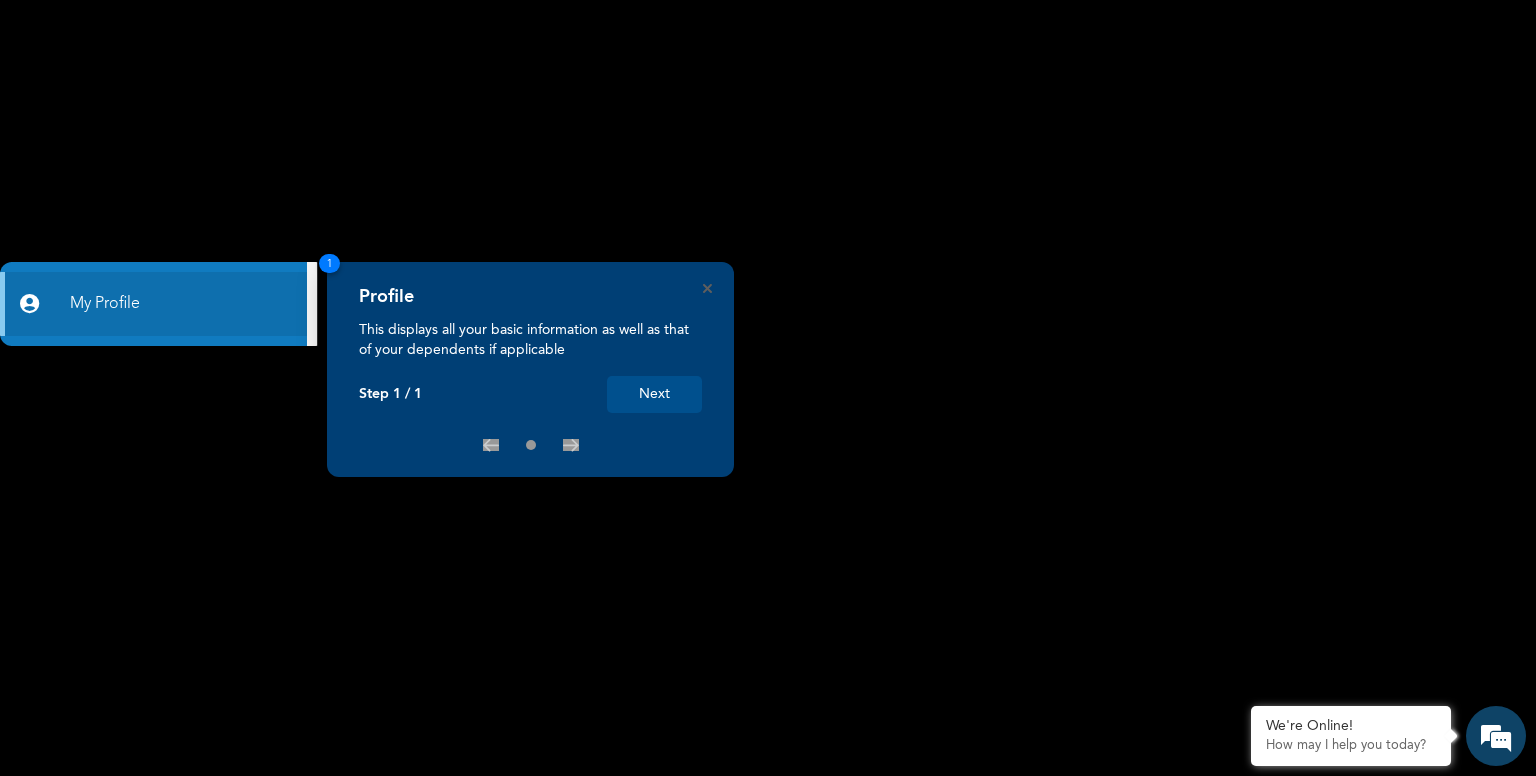 click on "Next" at bounding box center [654, 394] 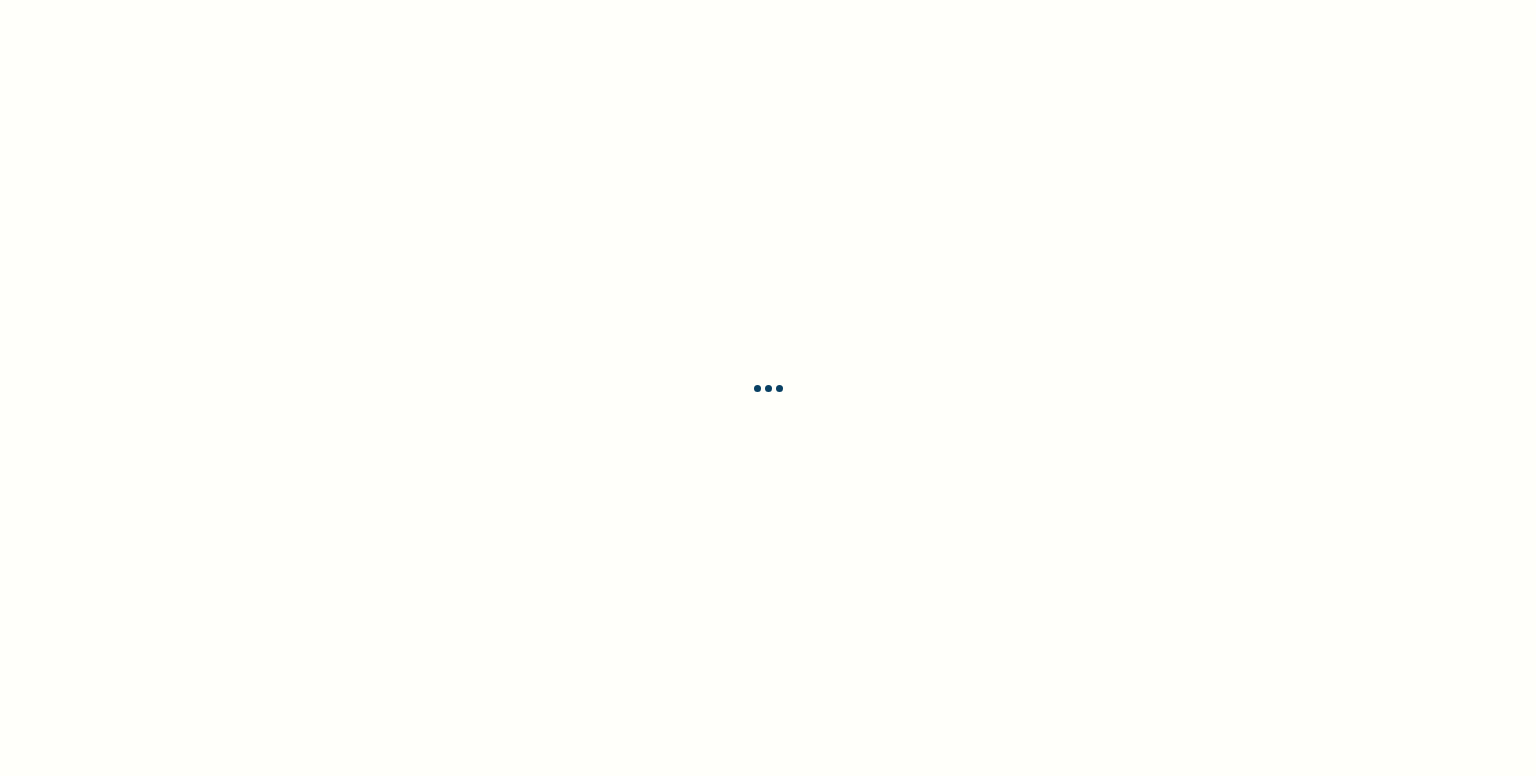 scroll, scrollTop: 0, scrollLeft: 0, axis: both 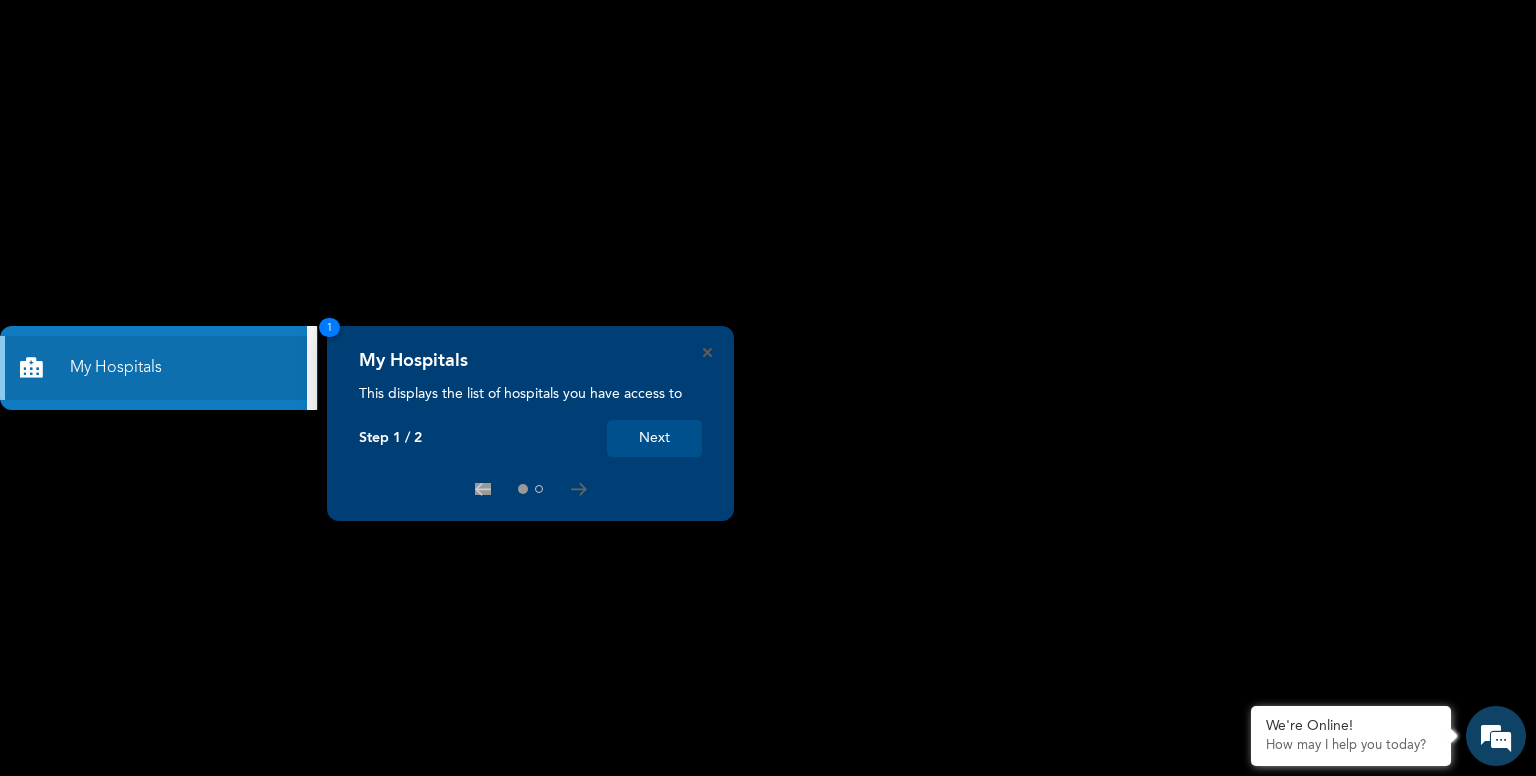 click on "Next" at bounding box center [654, 438] 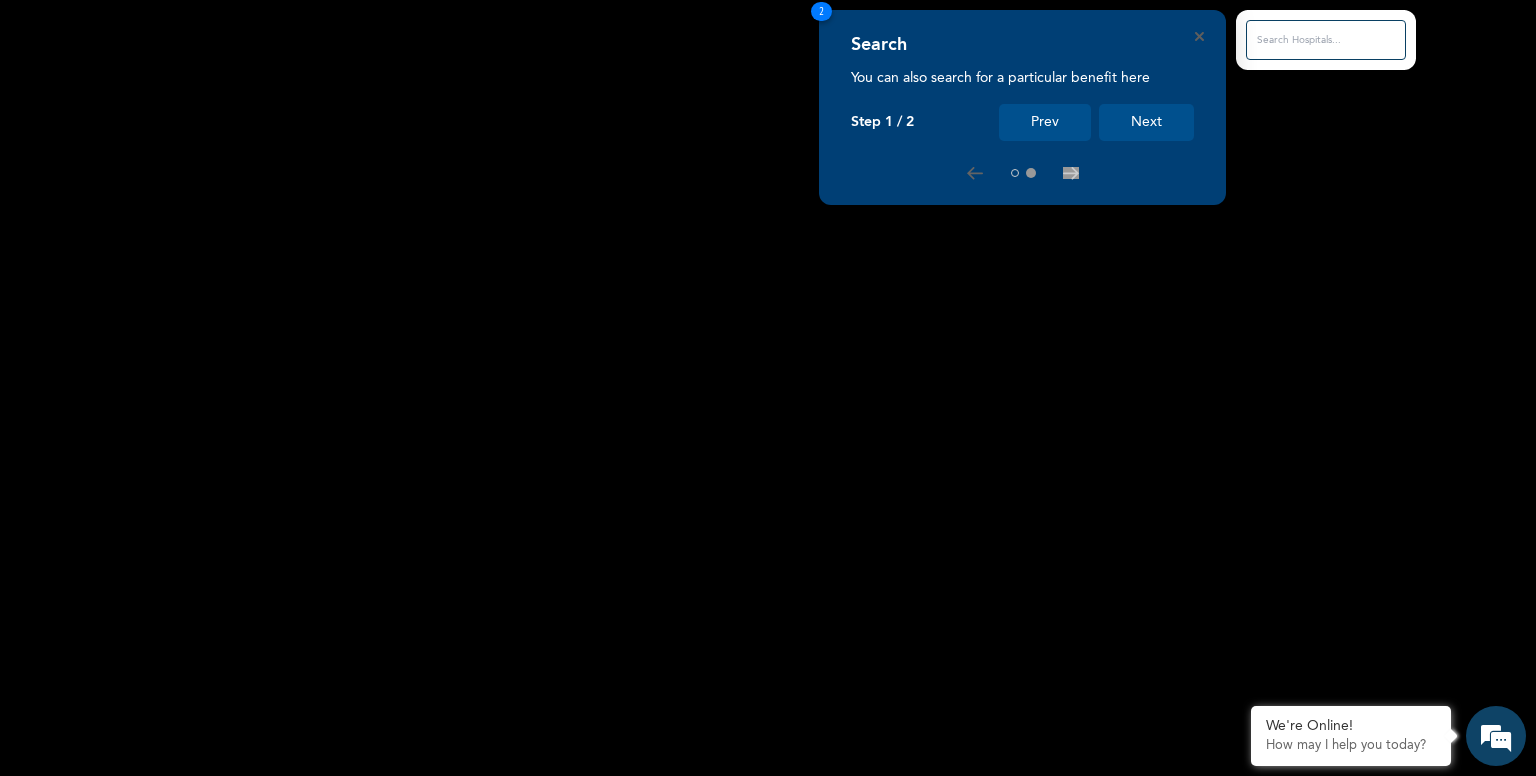 click on "Next" at bounding box center [1146, 122] 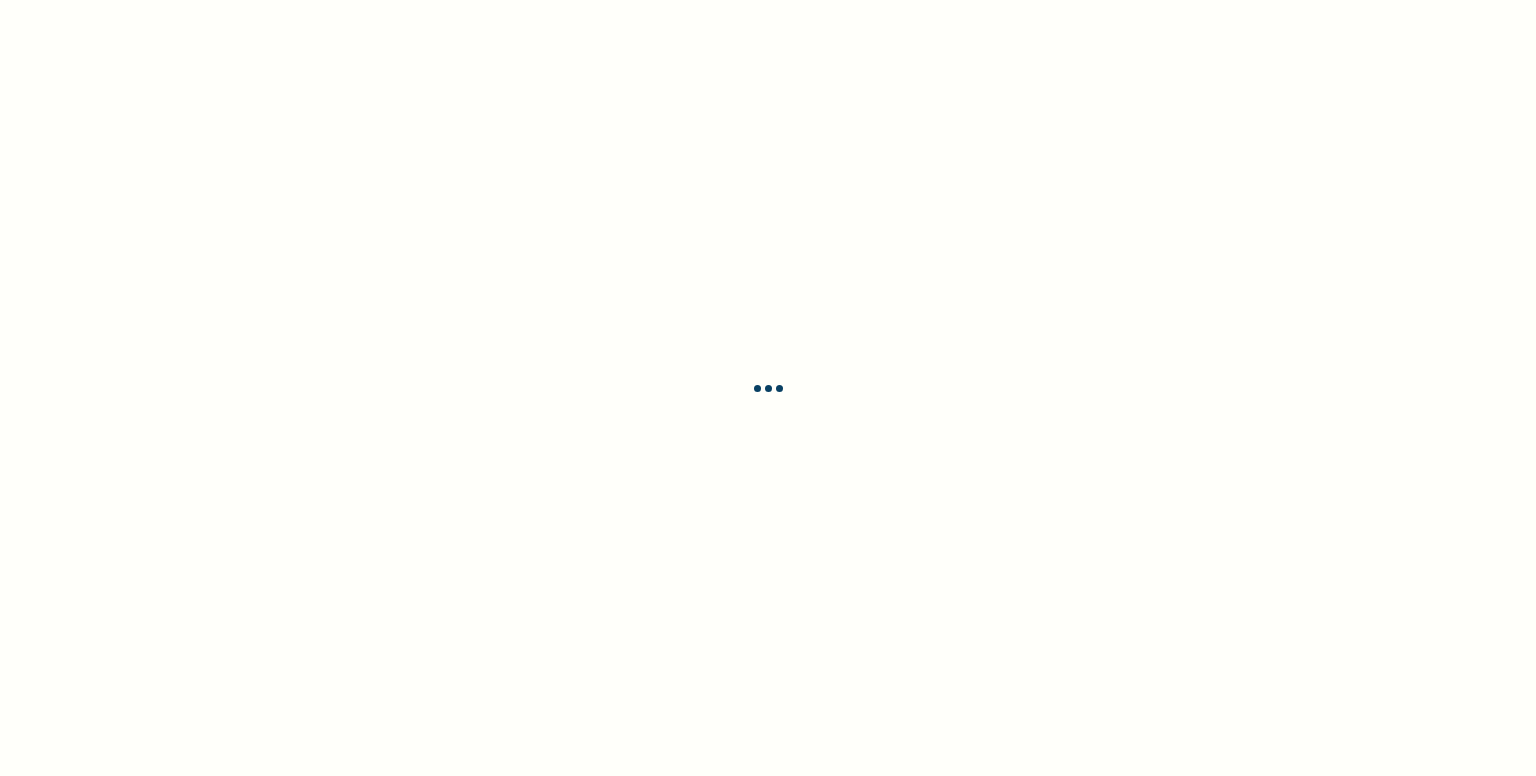 scroll, scrollTop: 0, scrollLeft: 0, axis: both 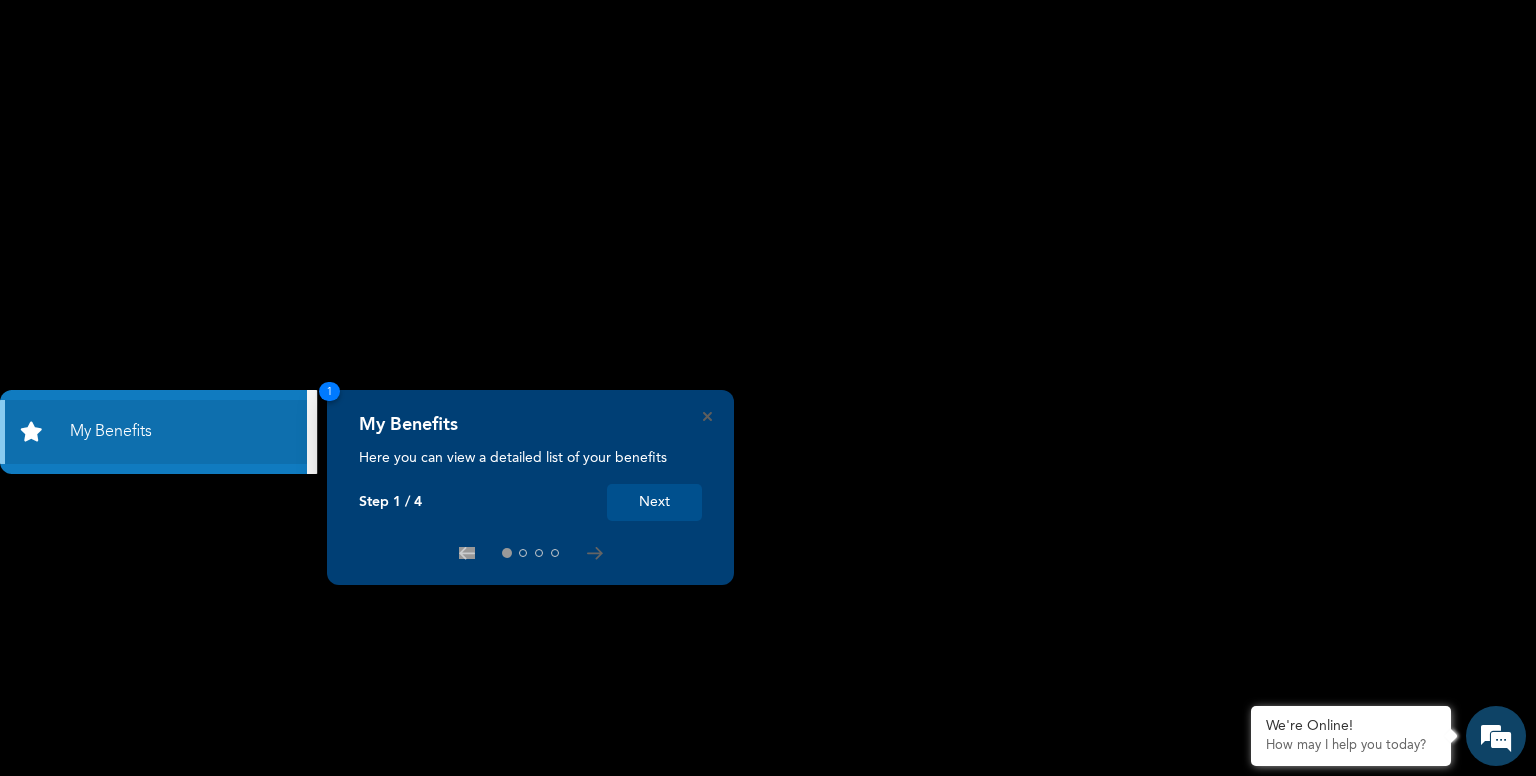 click on "Next" at bounding box center [654, 502] 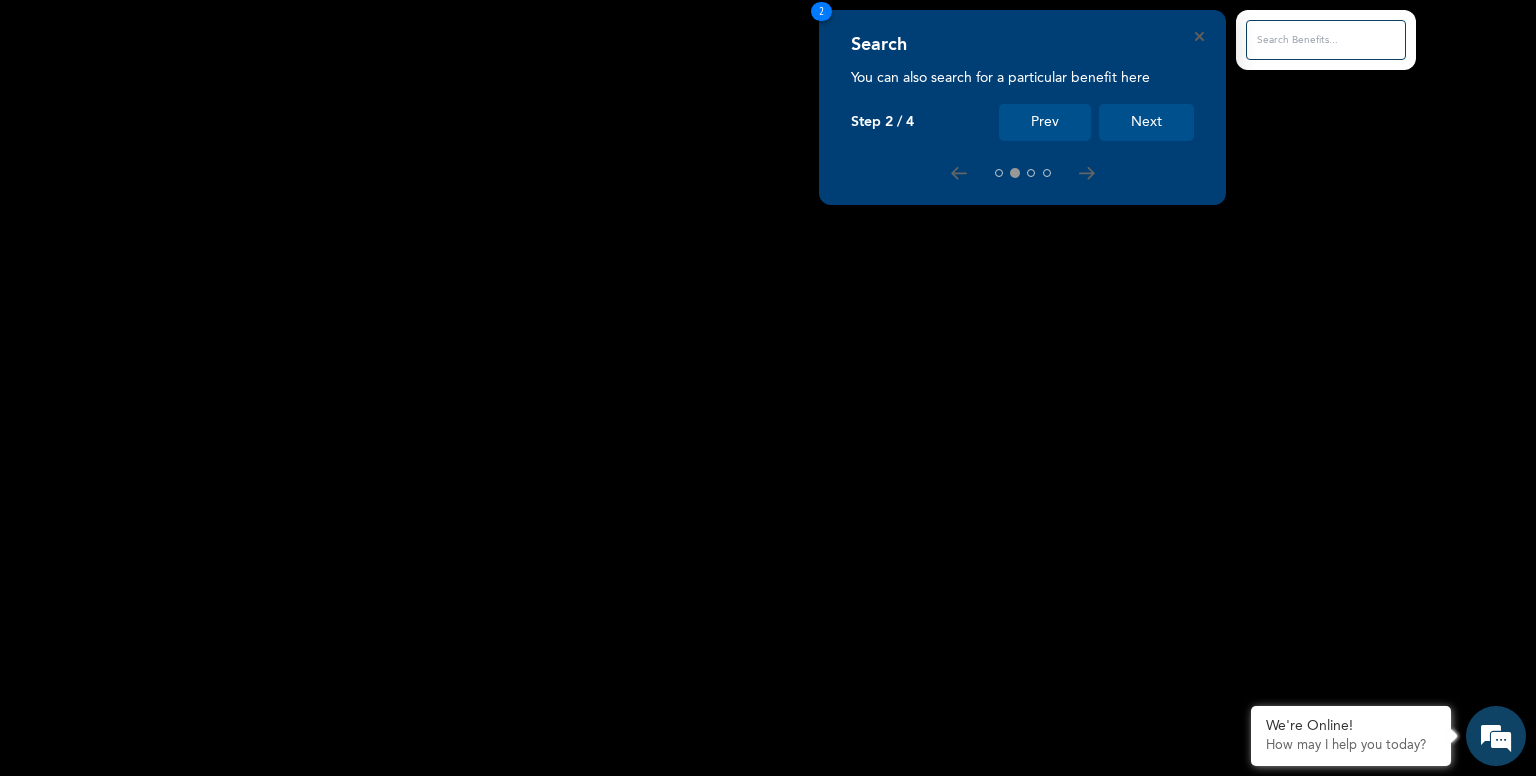 drag, startPoint x: 1207, startPoint y: 44, endPoint x: 1188, endPoint y: 46, distance: 19.104973 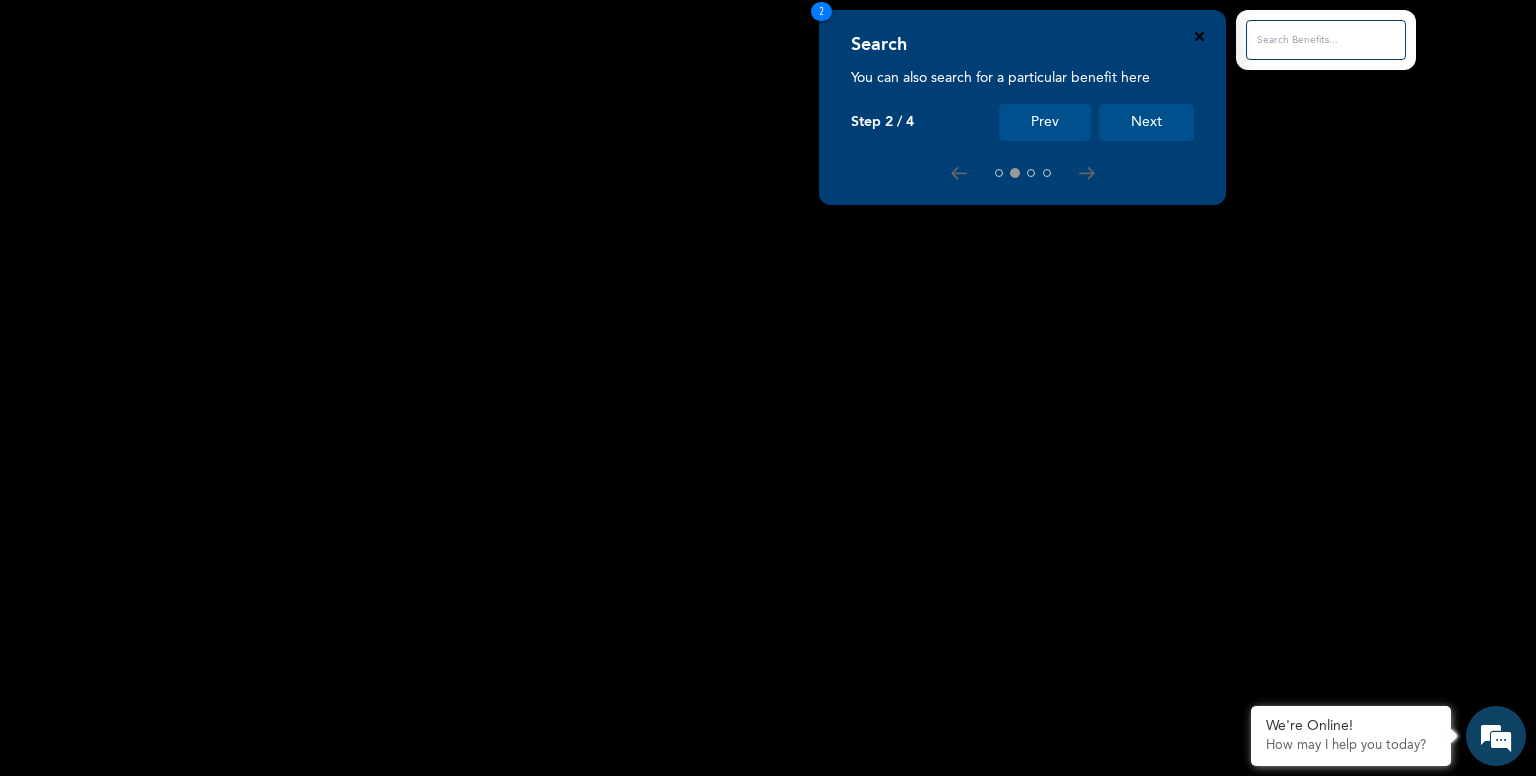 click 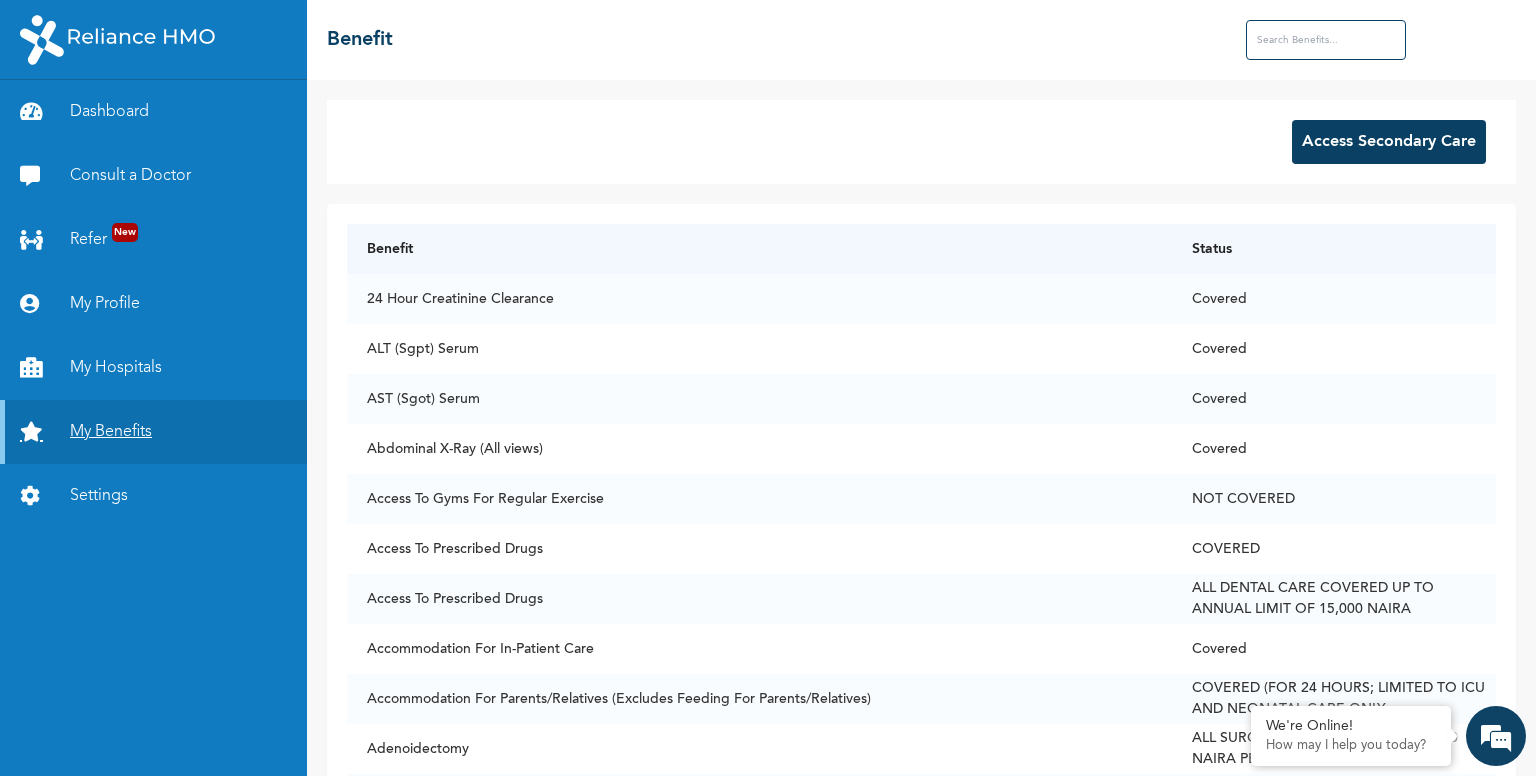 click on "My Benefits" at bounding box center [153, 432] 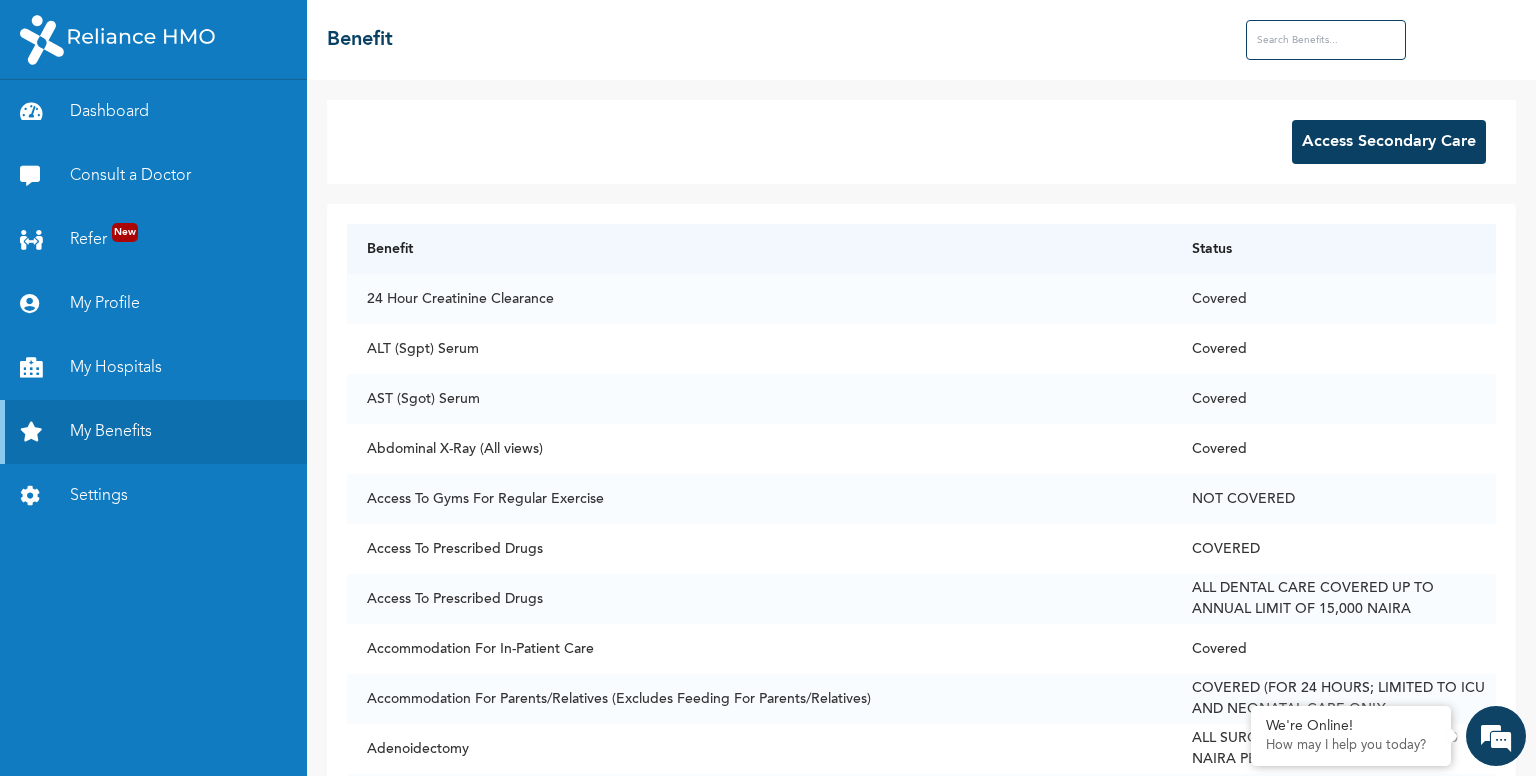click at bounding box center (1326, 40) 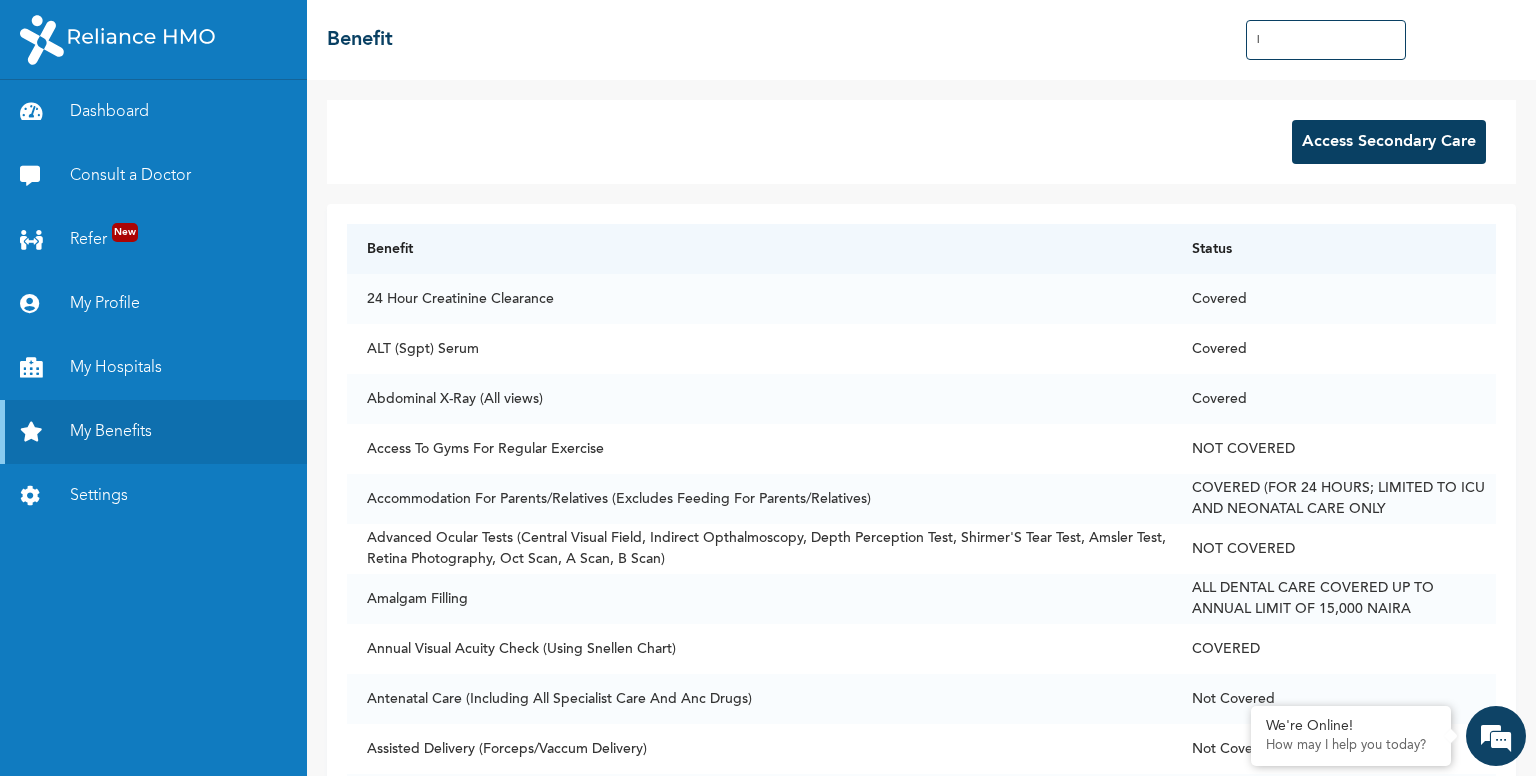 scroll, scrollTop: 0, scrollLeft: 0, axis: both 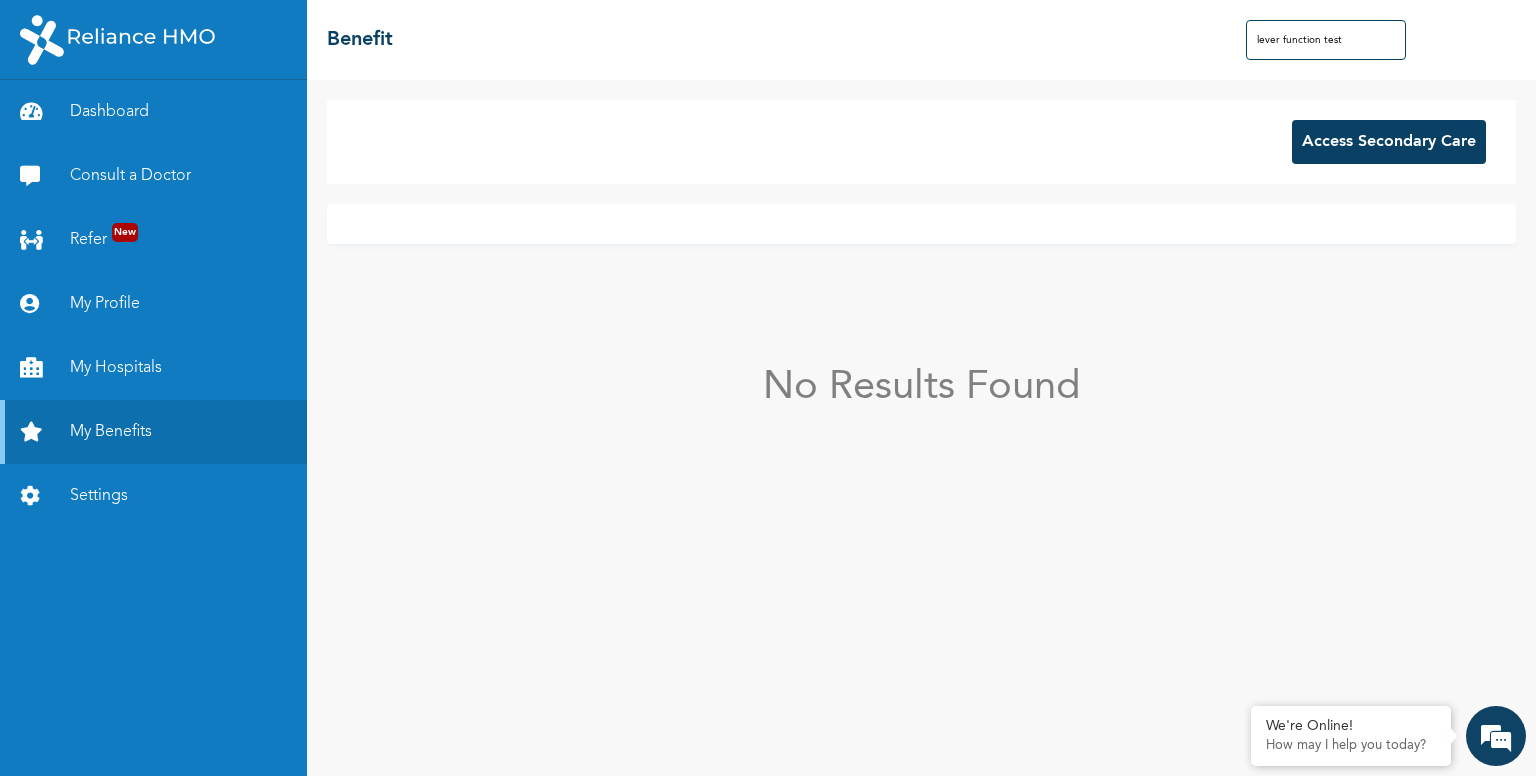 type on "lever function test" 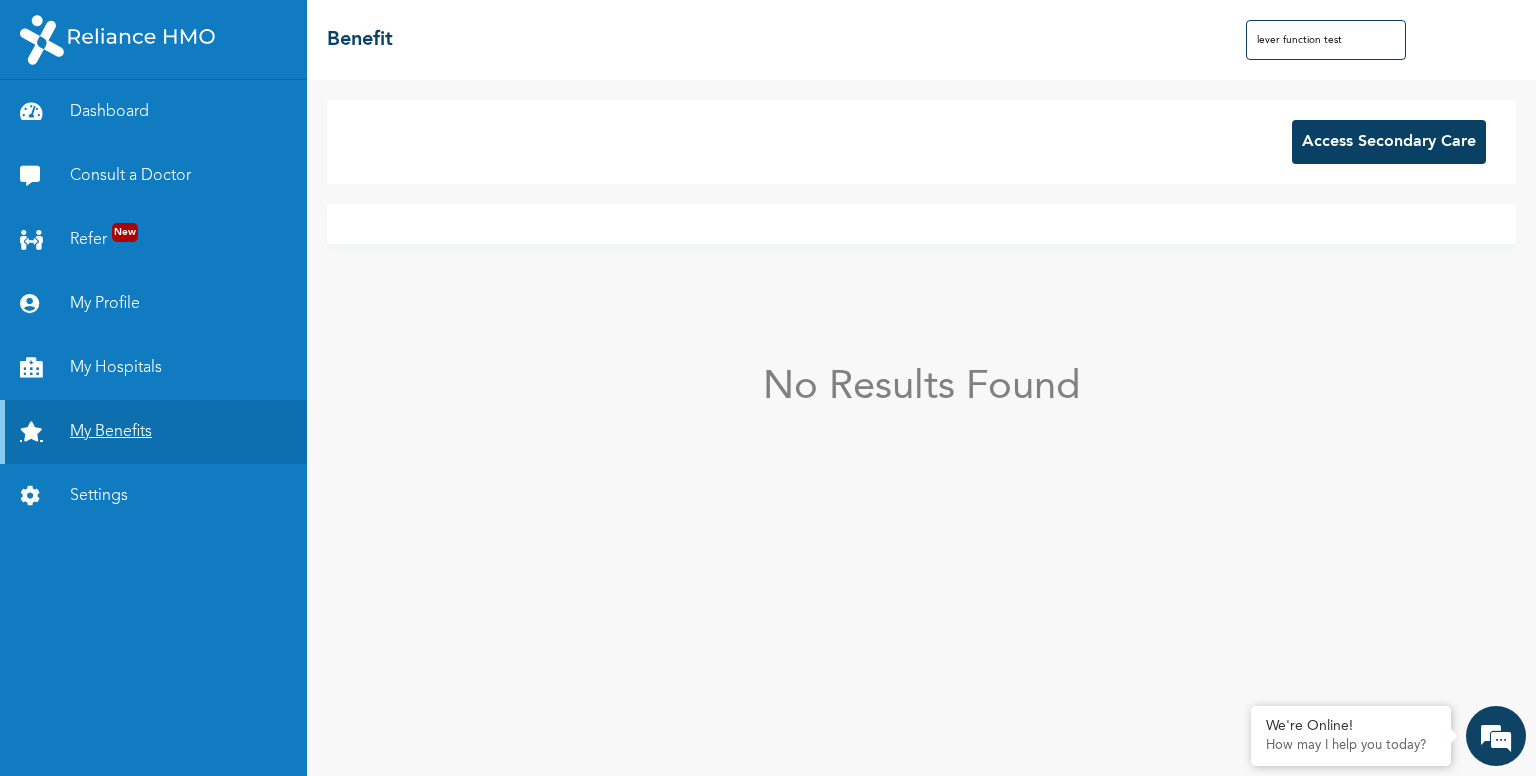click on "My Benefits" at bounding box center (153, 432) 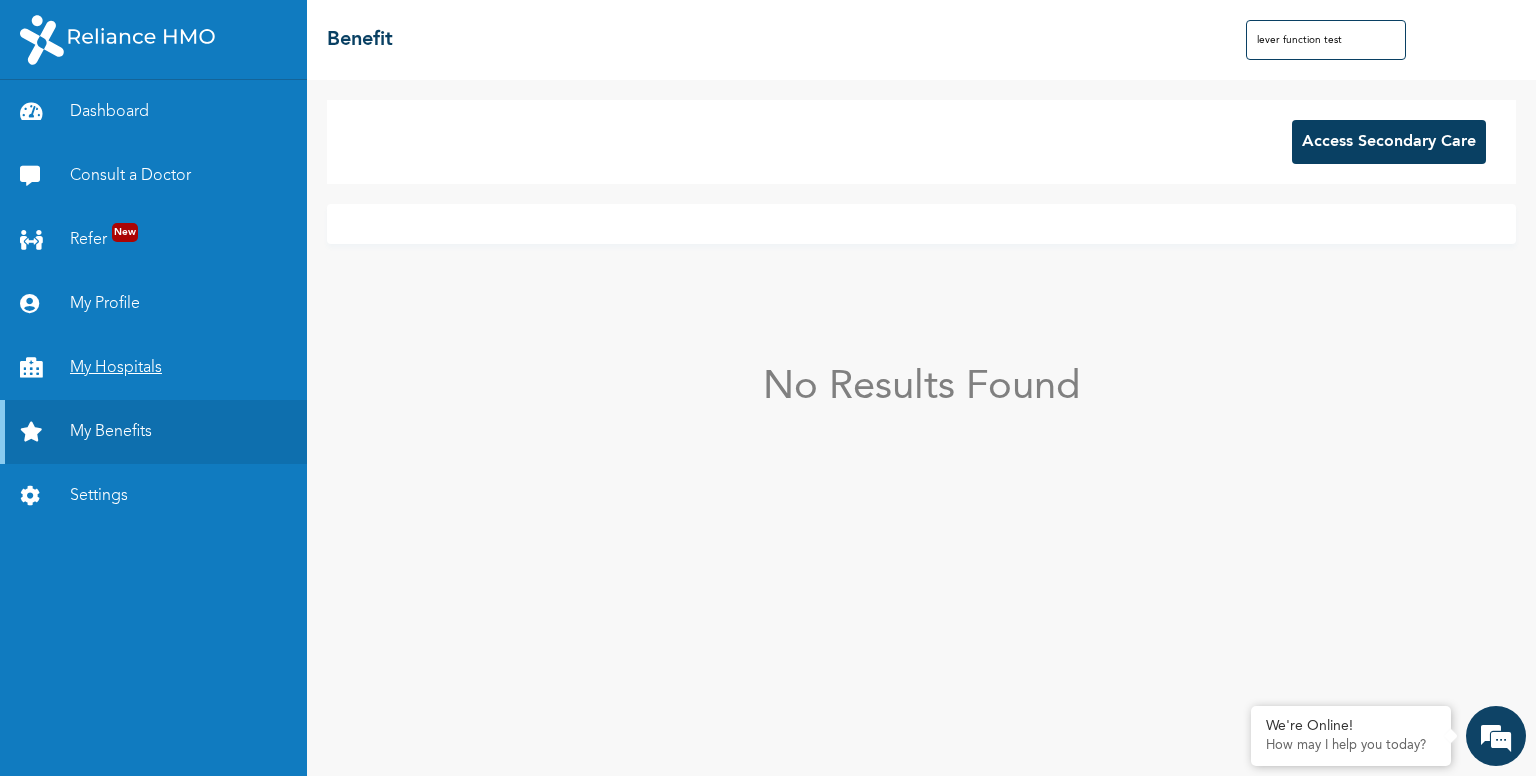 click on "My Hospitals" at bounding box center [153, 368] 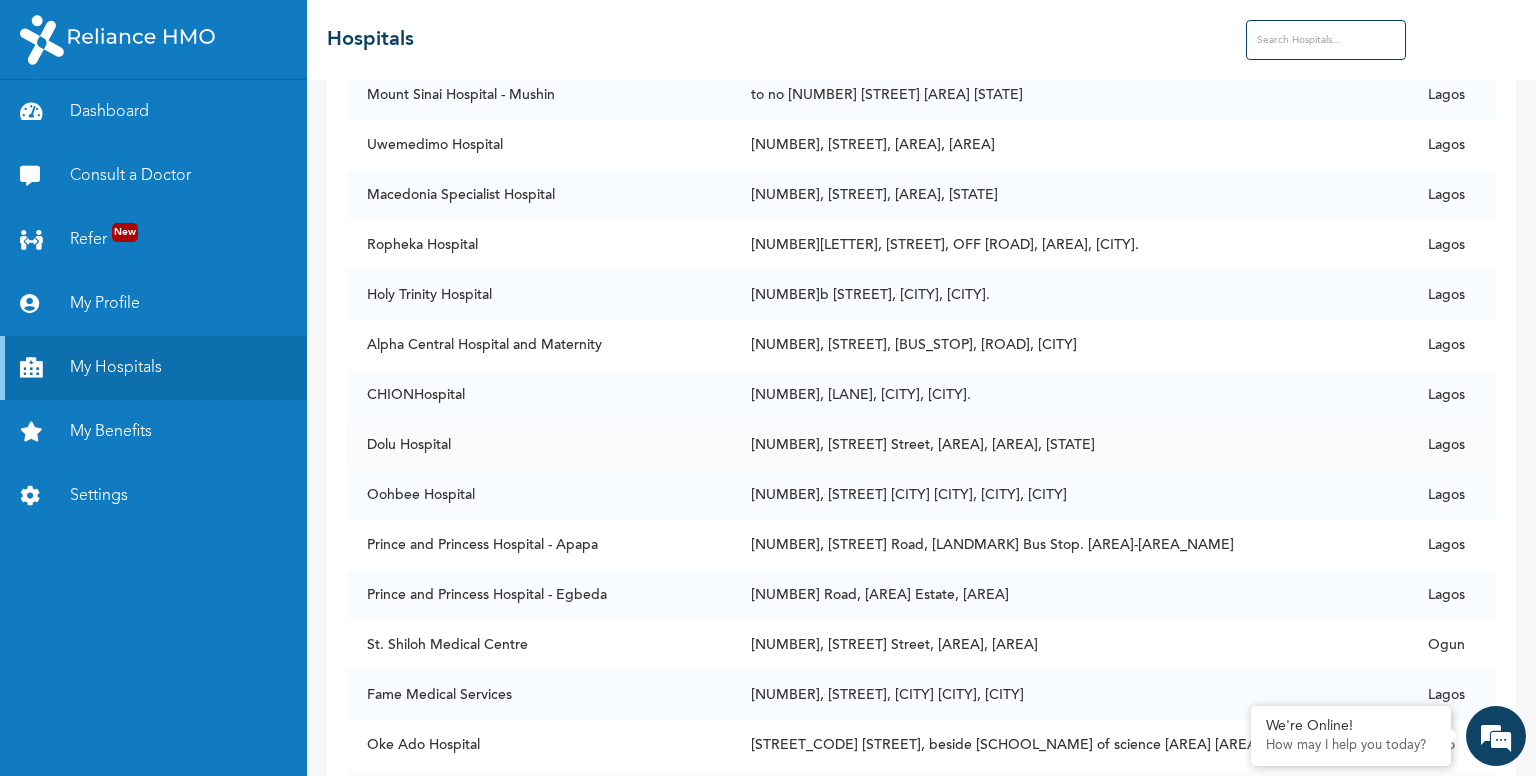 scroll, scrollTop: 3900, scrollLeft: 0, axis: vertical 